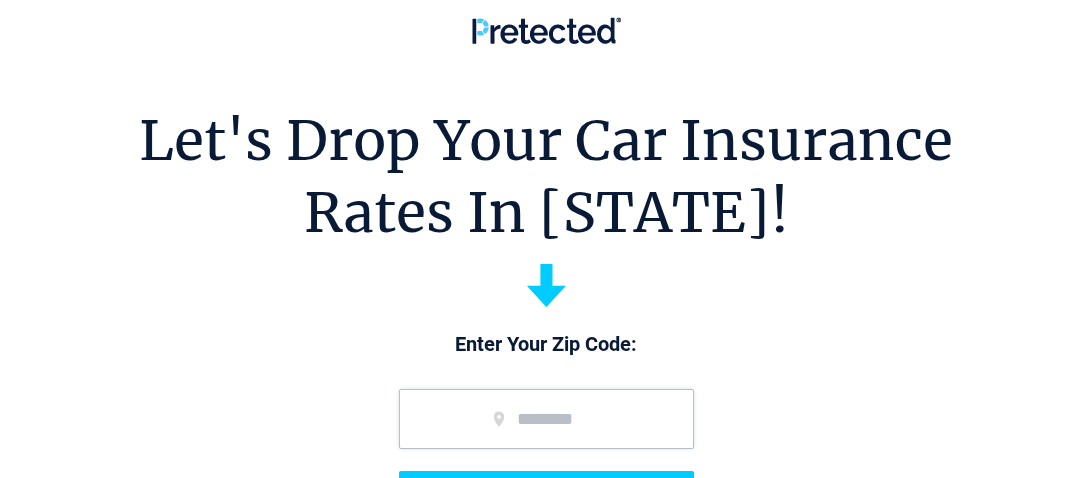 scroll, scrollTop: 0, scrollLeft: 0, axis: both 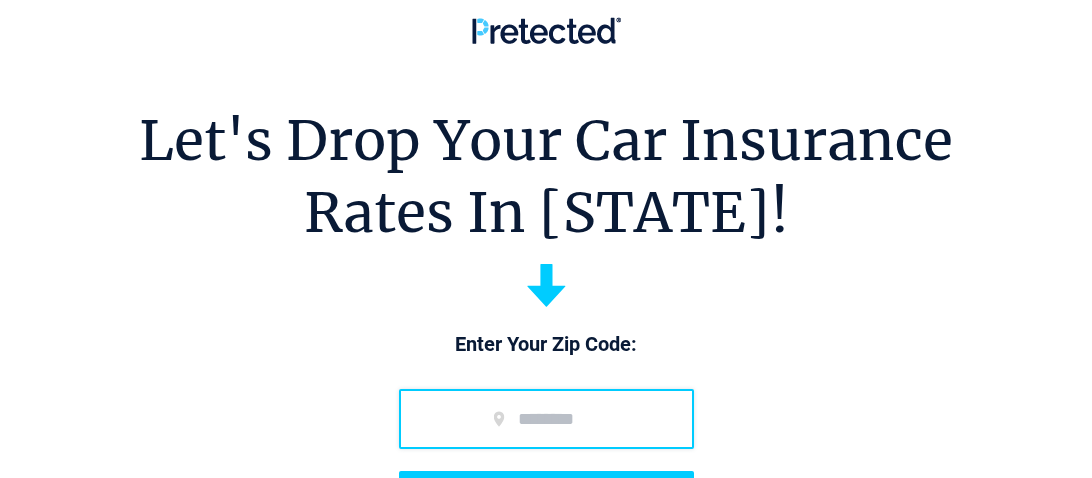 click at bounding box center (546, 419) 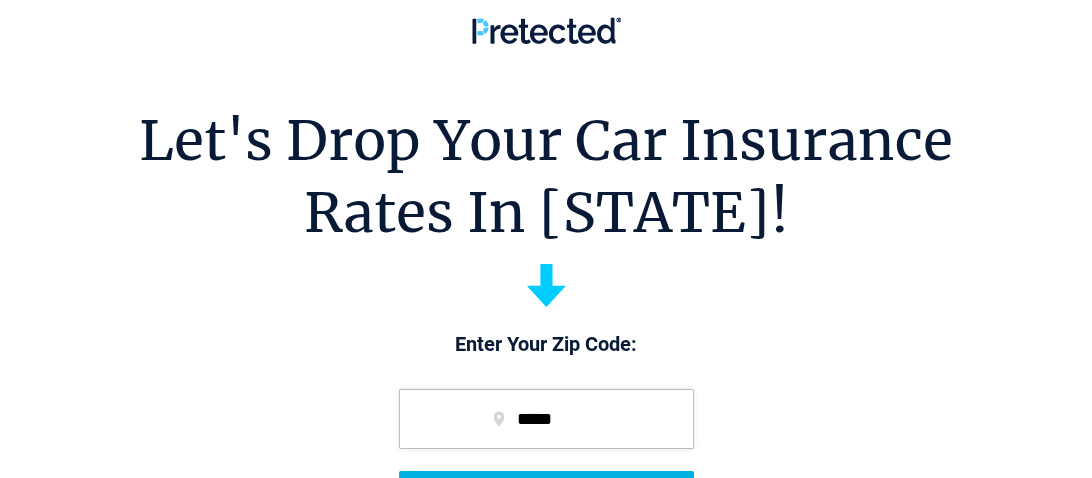 click on "GET STARTED" at bounding box center [546, 499] 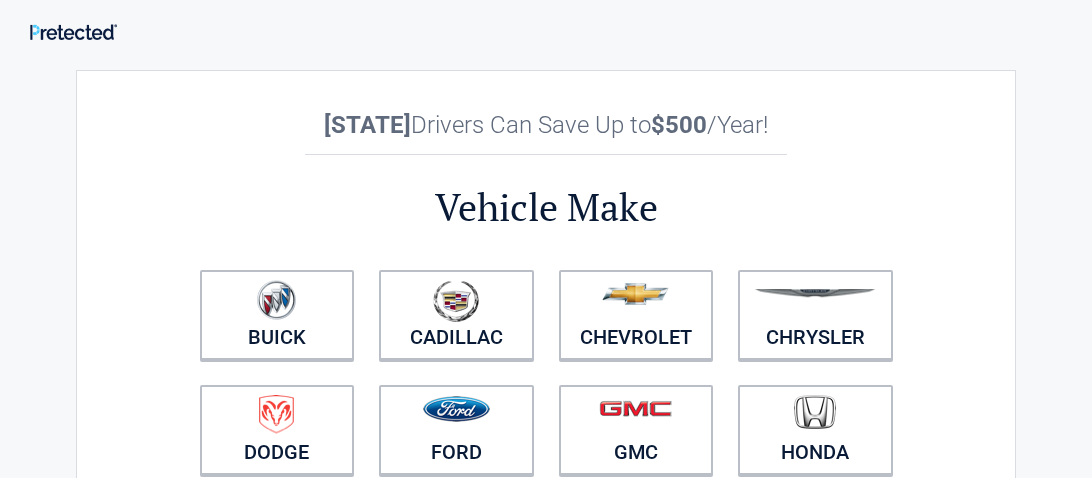 scroll, scrollTop: 0, scrollLeft: 0, axis: both 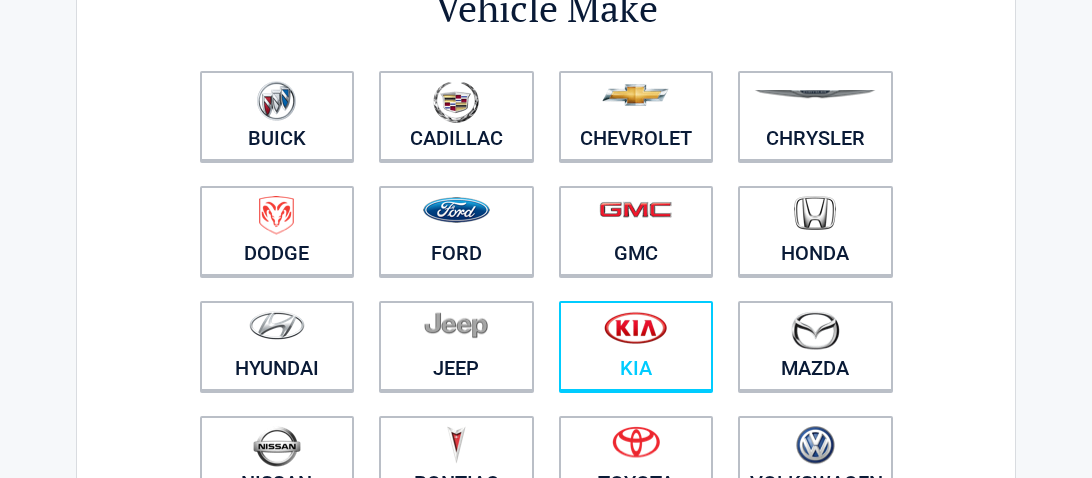 click at bounding box center [636, 333] 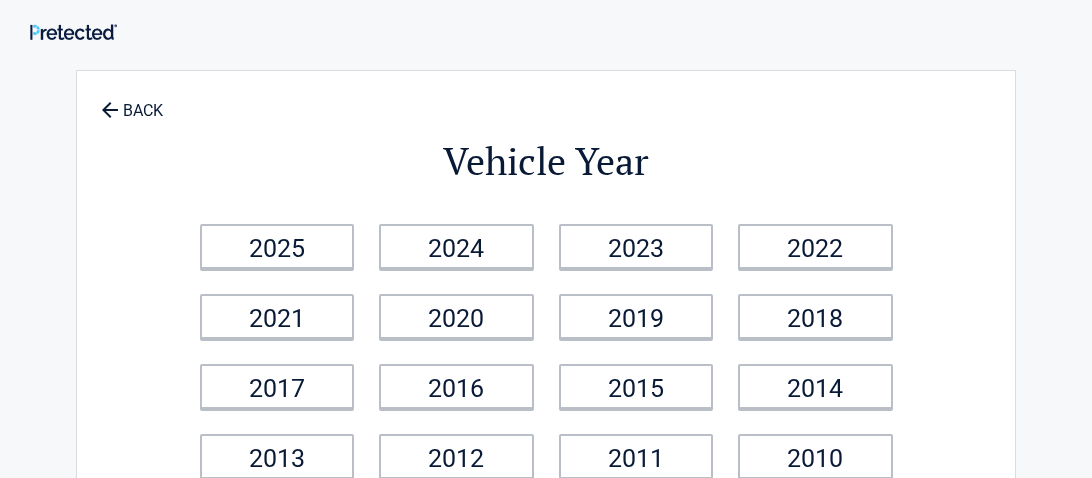 scroll, scrollTop: 0, scrollLeft: 0, axis: both 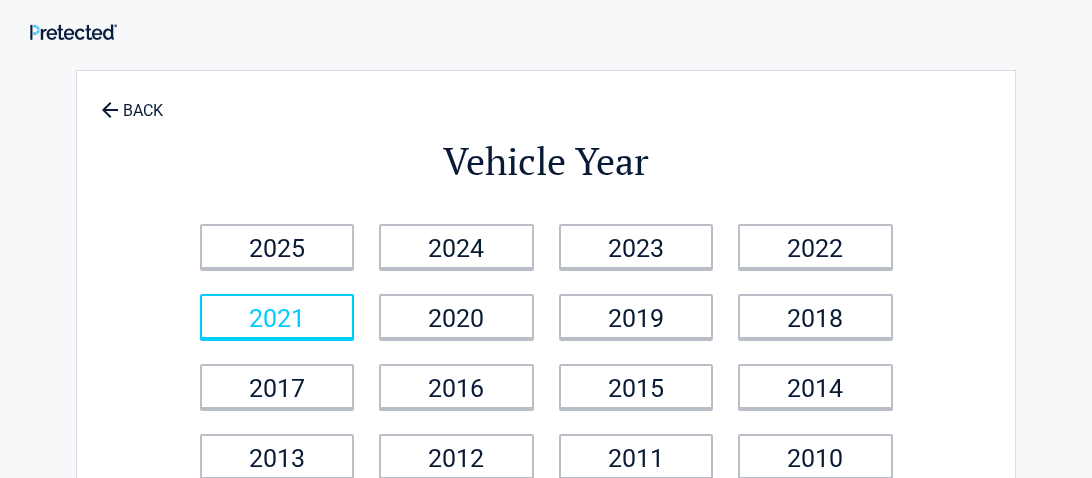 click on "2021" at bounding box center (277, 316) 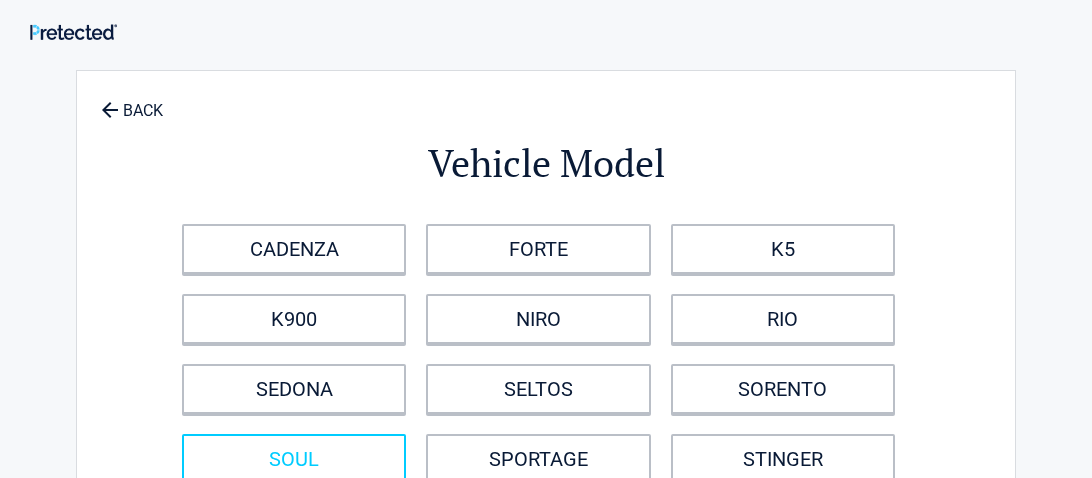 click on "SOUL" at bounding box center (294, 459) 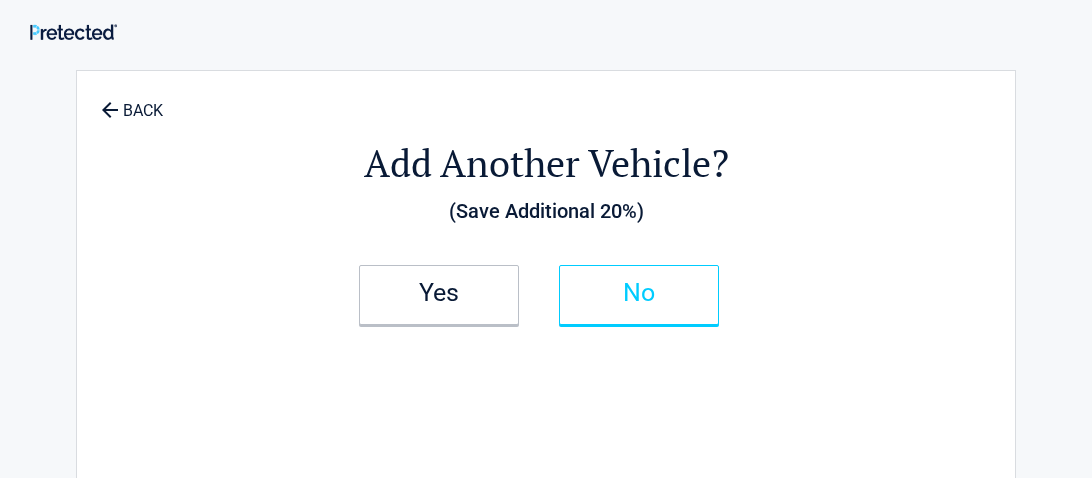 click on "No" at bounding box center [639, 295] 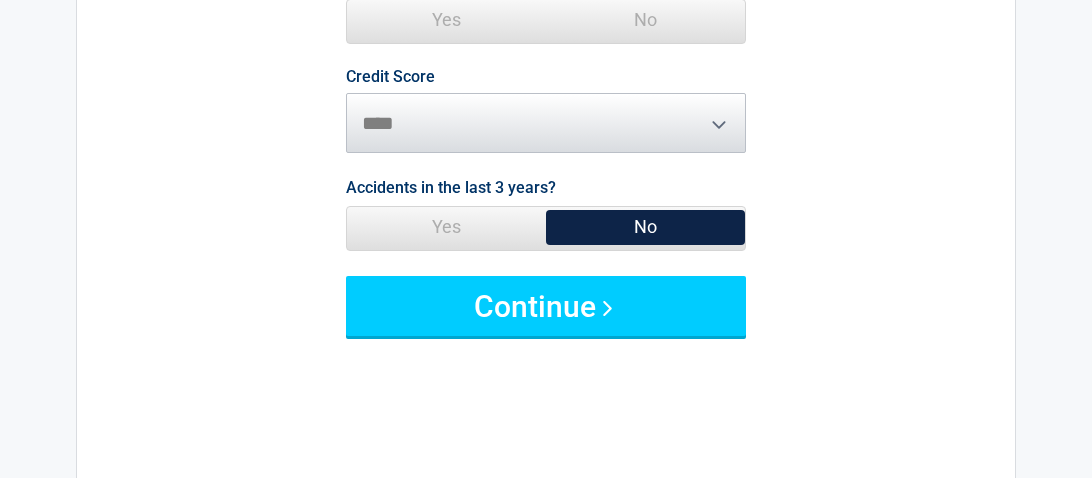 scroll, scrollTop: 279, scrollLeft: 0, axis: vertical 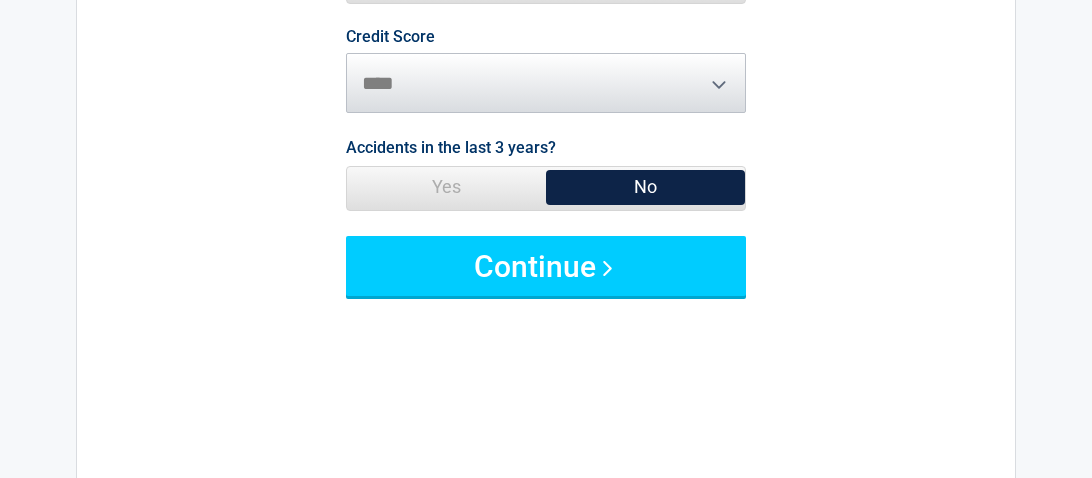 click on "Yes" at bounding box center [446, 187] 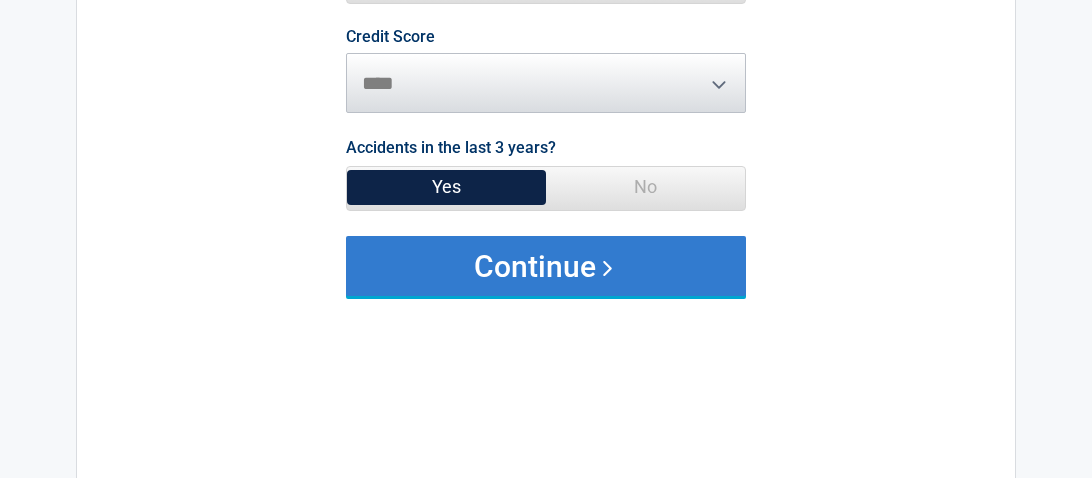 click on "Continue" at bounding box center [546, 266] 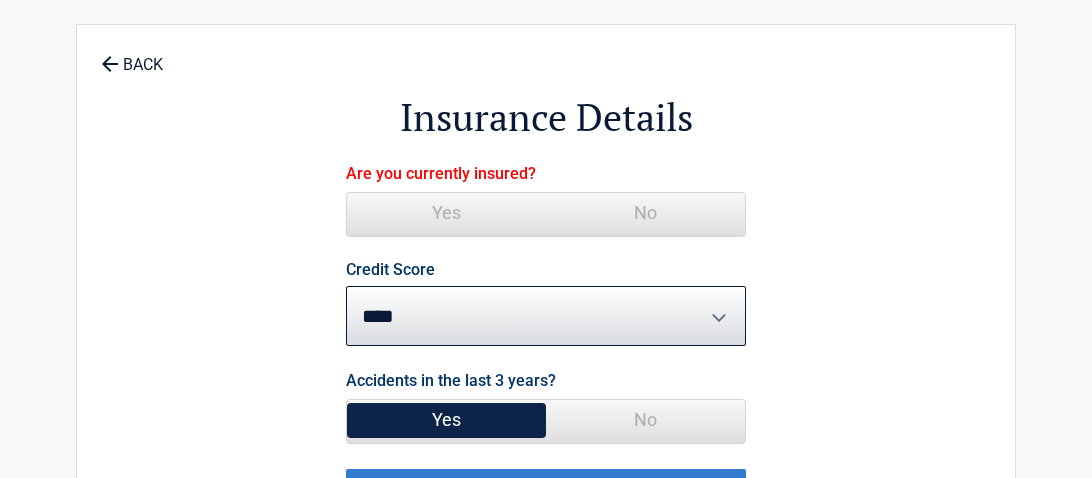 scroll, scrollTop: 19, scrollLeft: 0, axis: vertical 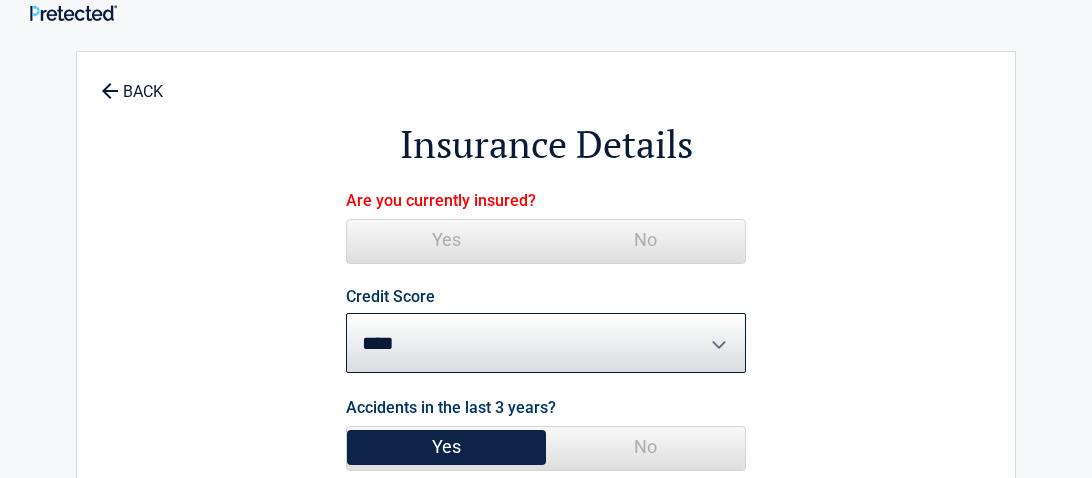 click on "Yes" at bounding box center (446, 240) 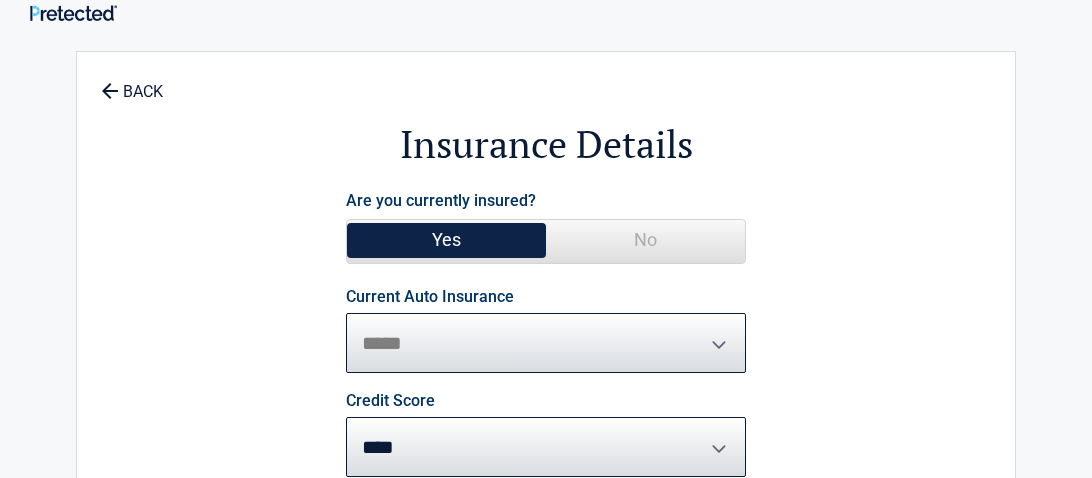 click on "**********" at bounding box center [546, 343] 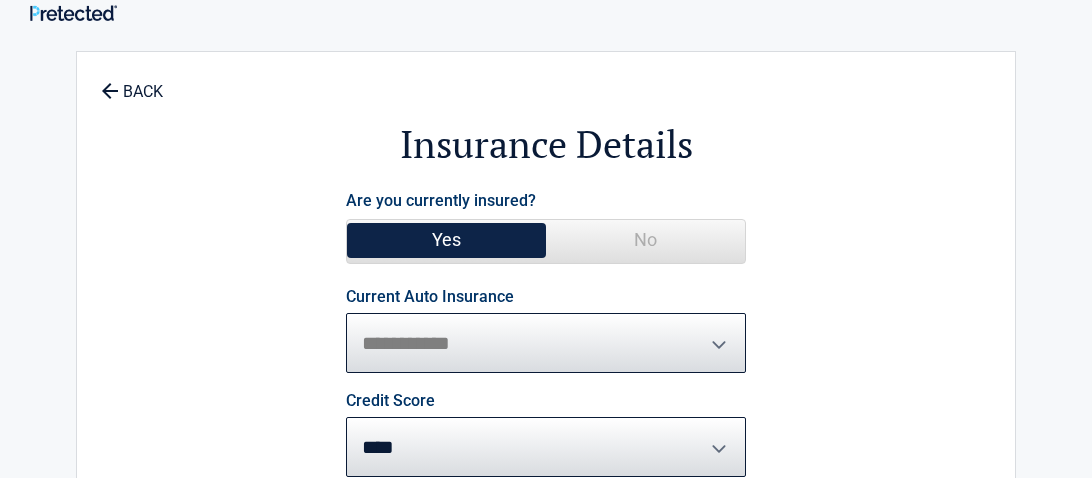 click on "**********" at bounding box center (546, 343) 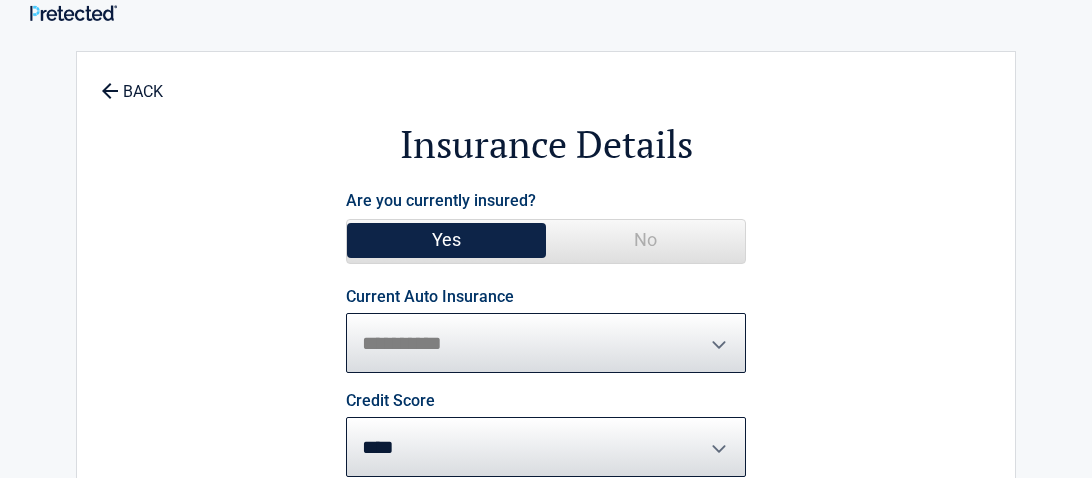 select on "**********" 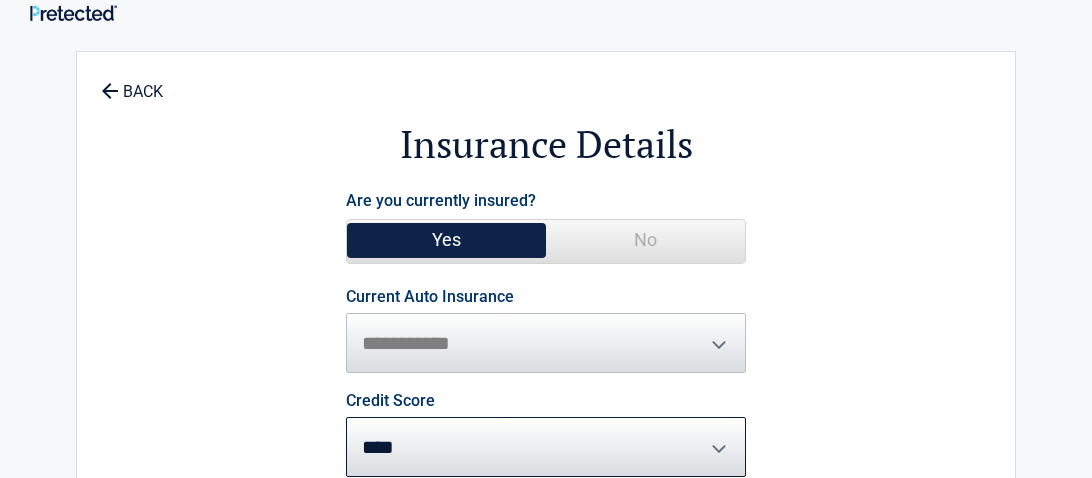 click on "**********" at bounding box center (546, 423) 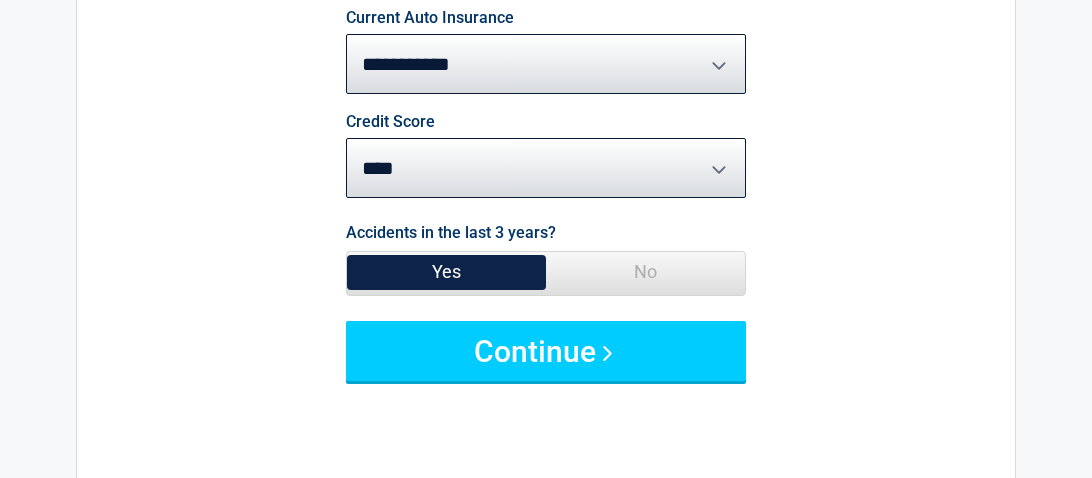 scroll, scrollTop: 338, scrollLeft: 0, axis: vertical 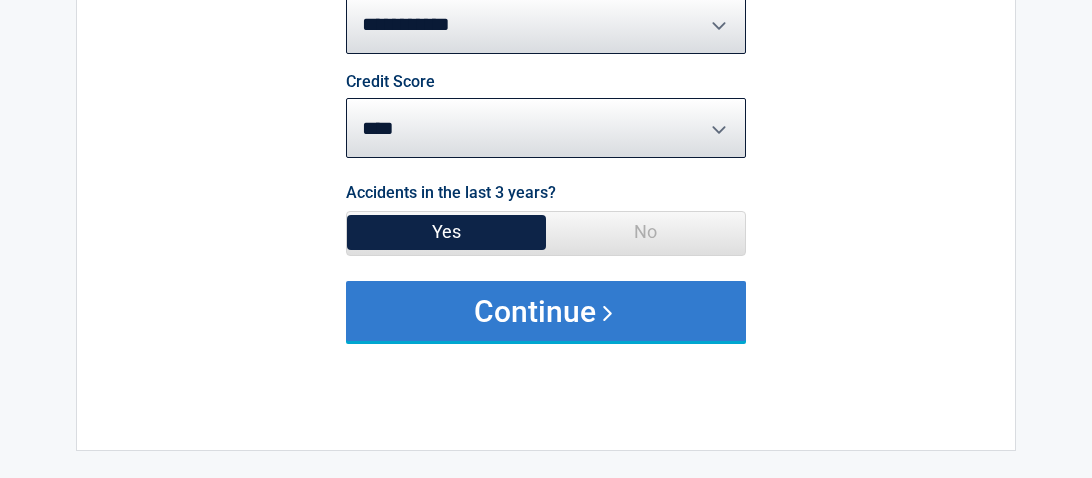 click on "Continue" at bounding box center [546, 311] 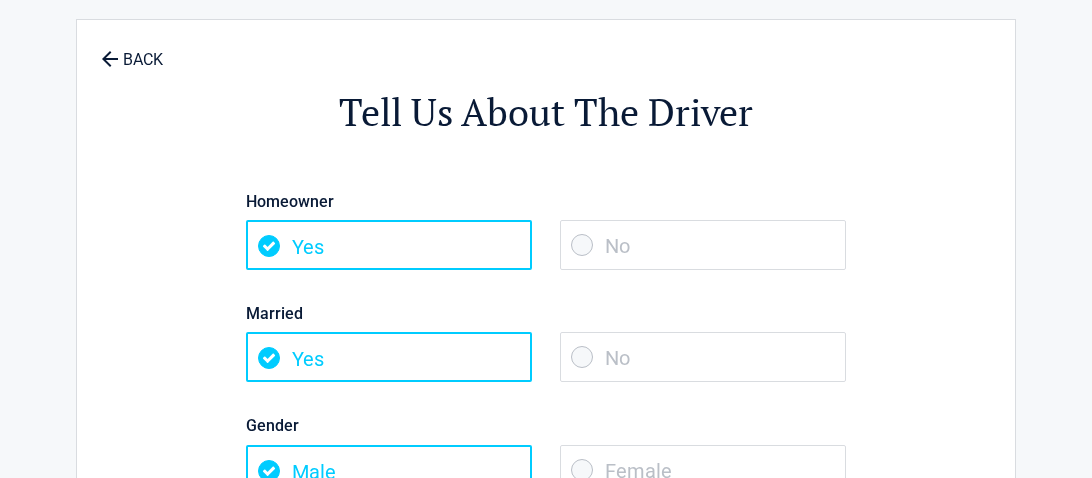 scroll, scrollTop: 0, scrollLeft: 0, axis: both 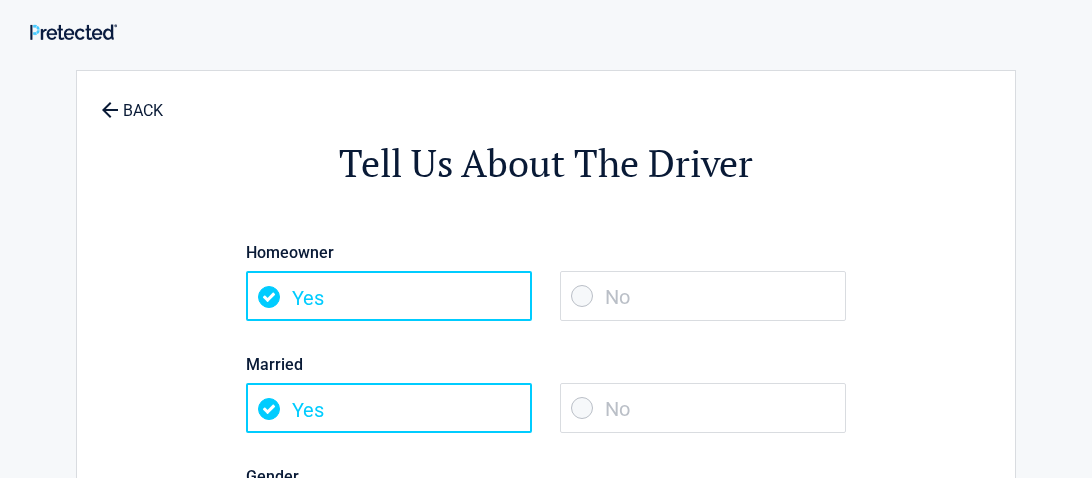 click on "No" at bounding box center [703, 296] 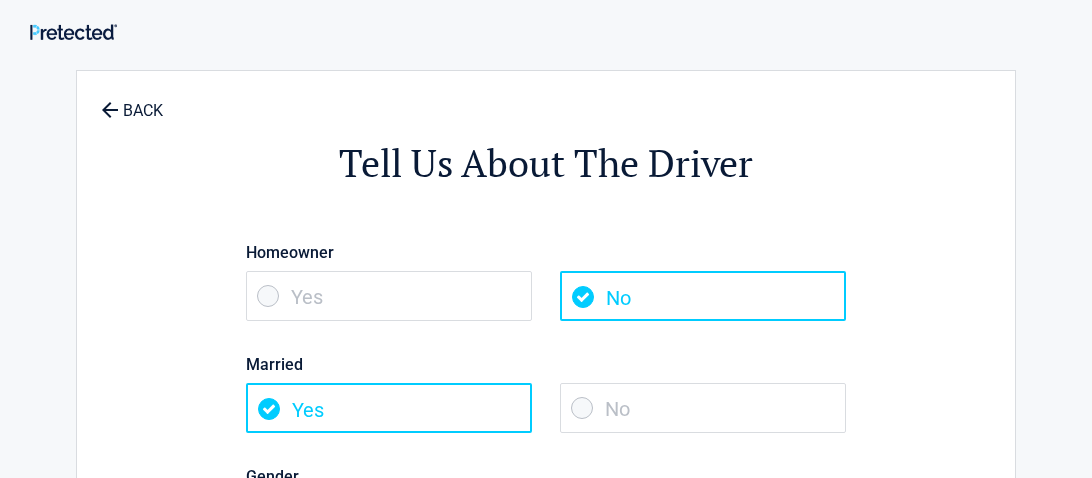 click on "No" at bounding box center [703, 408] 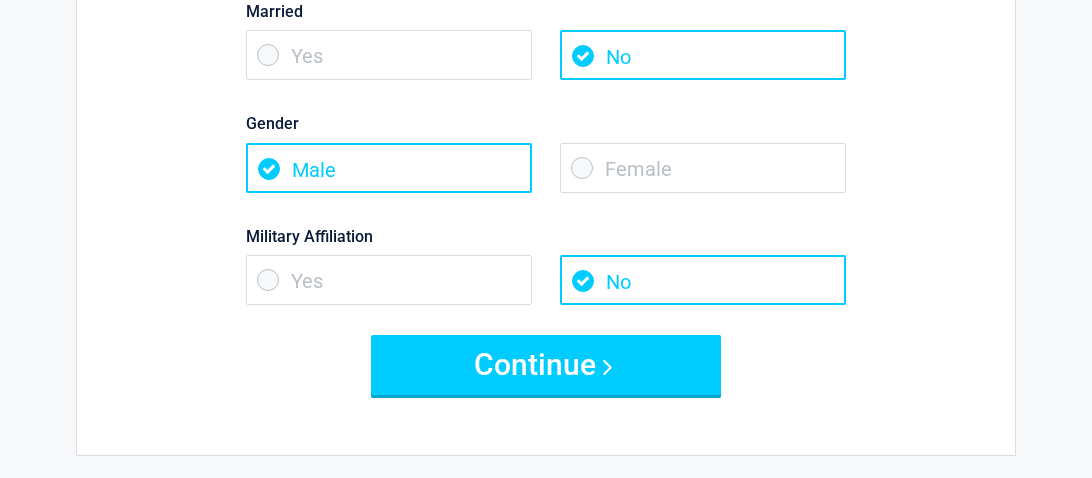scroll, scrollTop: 359, scrollLeft: 0, axis: vertical 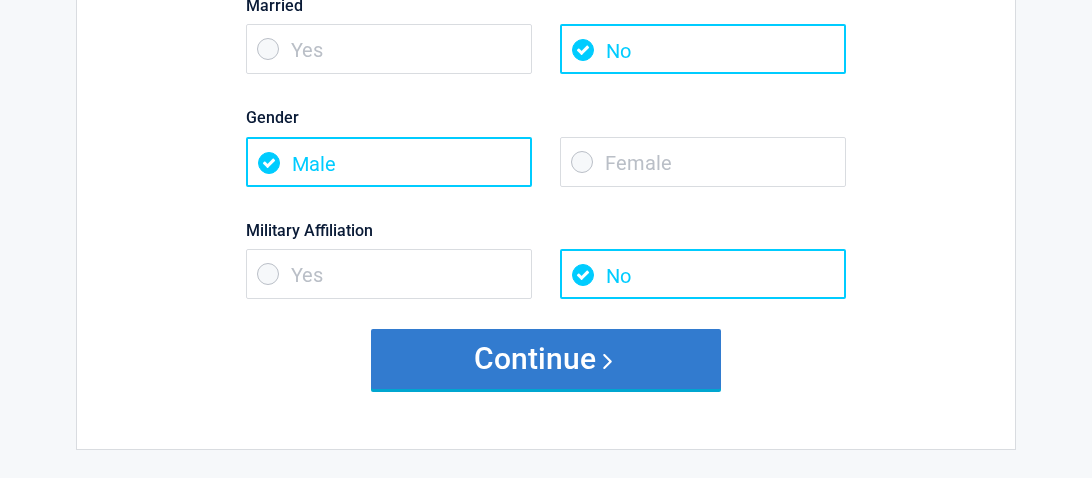 click on "Continue" at bounding box center [546, 359] 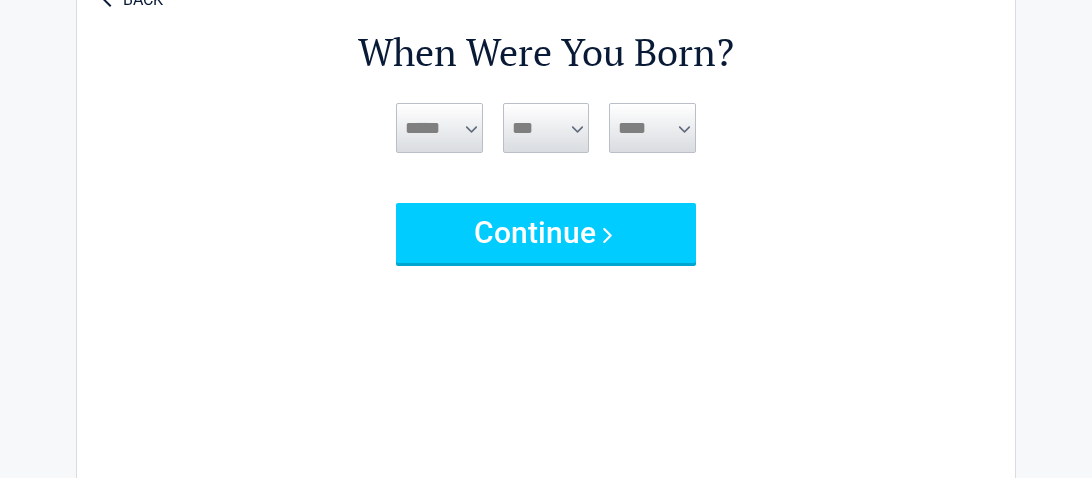 scroll, scrollTop: 0, scrollLeft: 0, axis: both 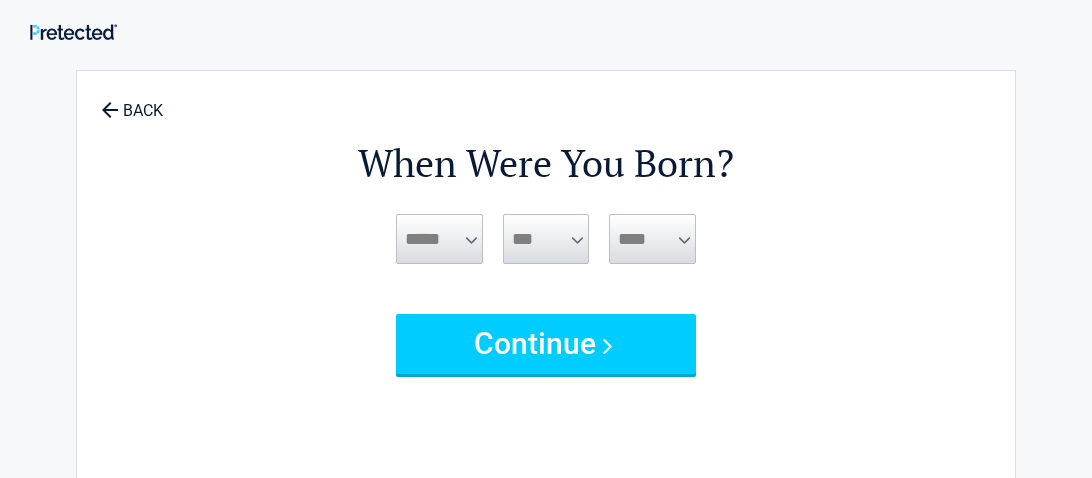 click on "*****
***
***
***
***
***
***
***
***
***
***
***
***" at bounding box center (439, 239) 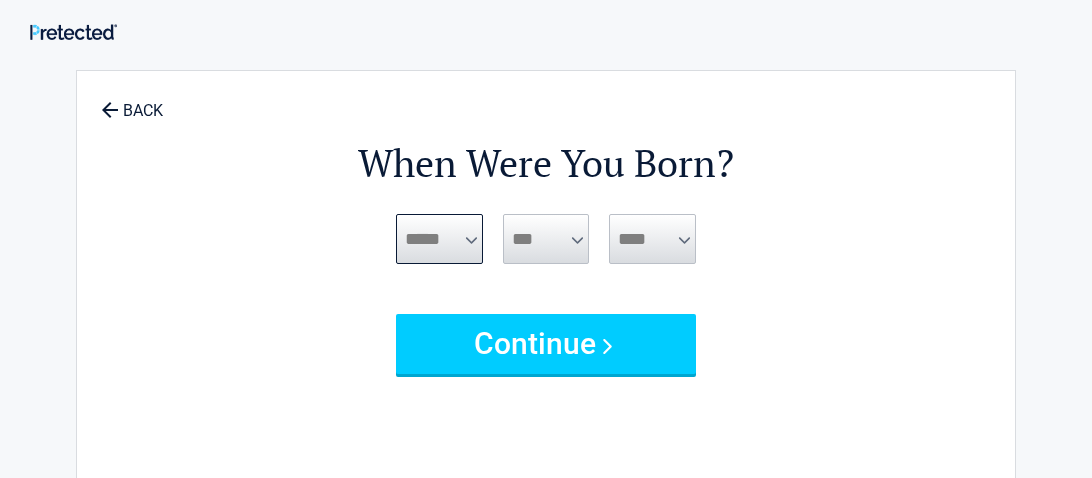 click on "*****
***
***
***
***
***
***
***
***
***
***
***
***" at bounding box center (439, 239) 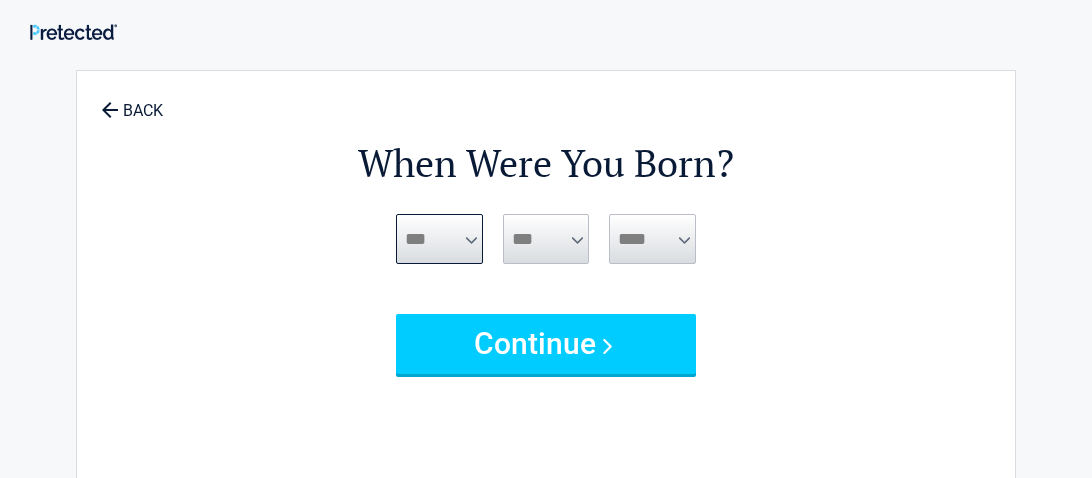 click on "*****
***
***
***
***
***
***
***
***
***
***
***
***" at bounding box center (439, 239) 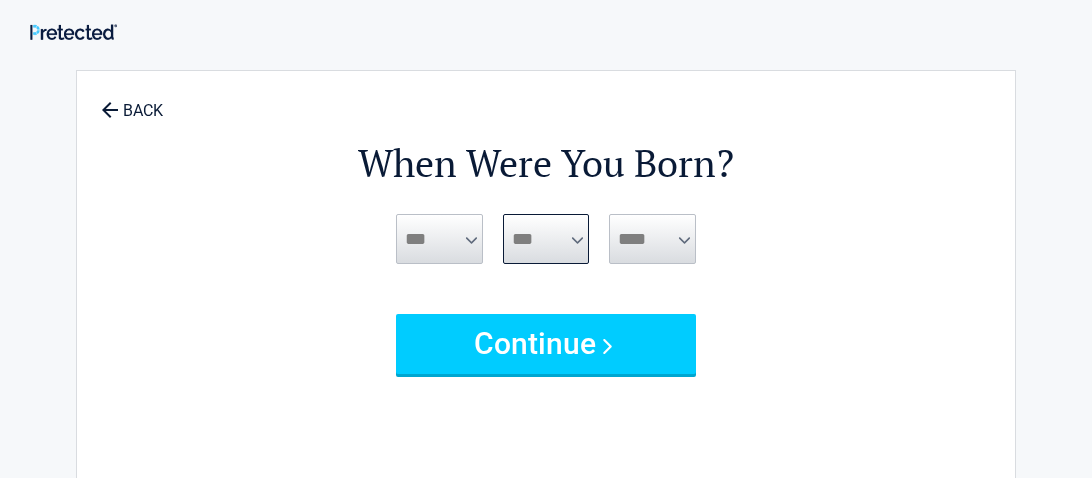 click on "*** * * * * * * * * * ** ** ** ** ** ** ** ** ** ** ** ** ** ** ** ** ** ** ** ** ** **" at bounding box center (546, 239) 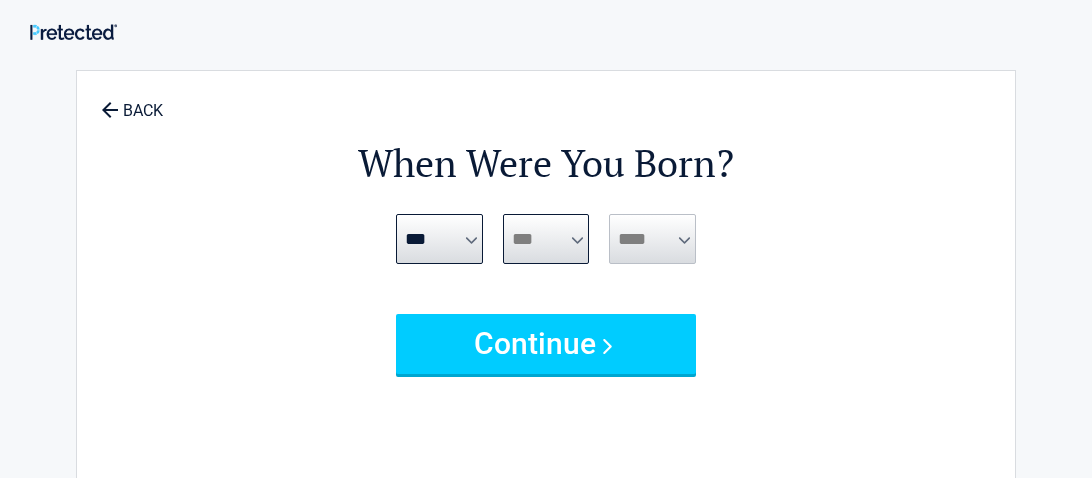 select on "**" 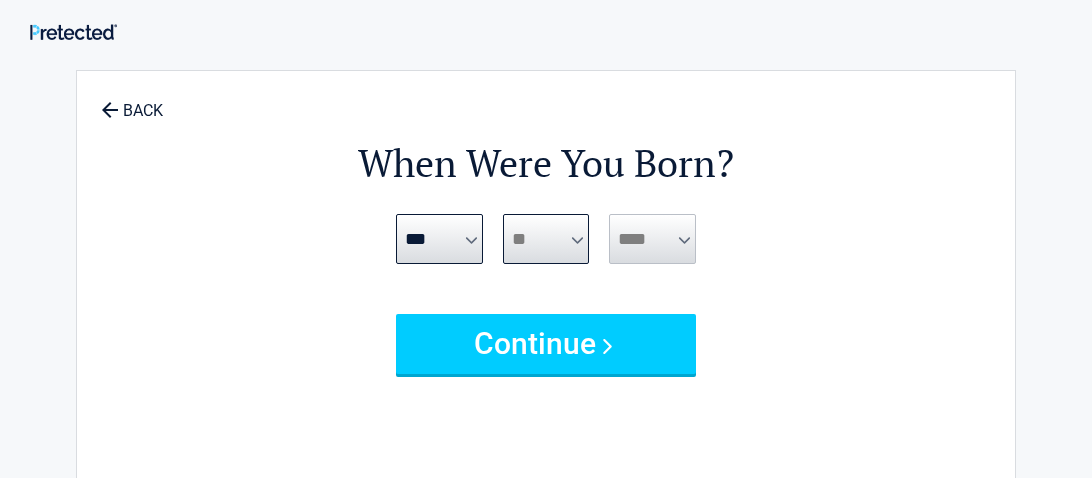 click on "*** * * * * * * * * * ** ** ** ** ** ** ** ** ** ** ** ** ** ** ** ** ** ** ** ** ** **" at bounding box center [546, 239] 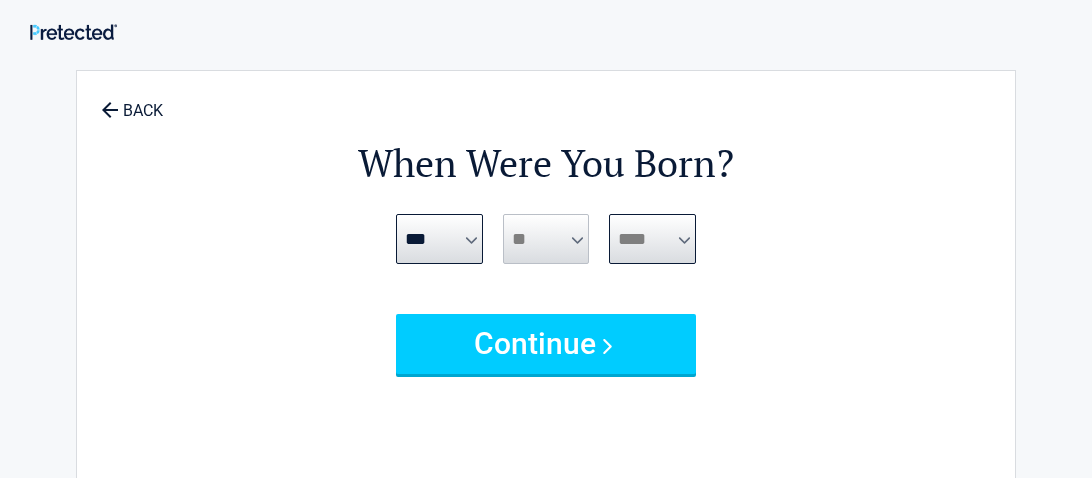 click on "****
****
****
****
****
****
****
****
****
****
****
****
****
****
****
****
****
****
****
****
****
****
****
****
****
****
****
****
****
****
****
****
****
****
****
****
****
****
****
****
****
****
****
****
****
****
****
****
****
****
****
****
****
****
****
****
****
****
****
****
****
****
****
****" at bounding box center [652, 239] 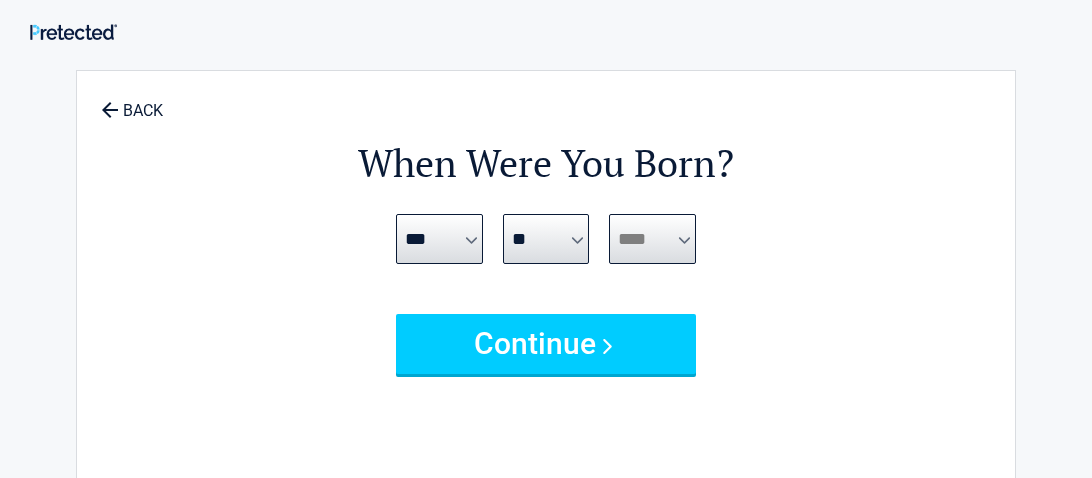 select on "****" 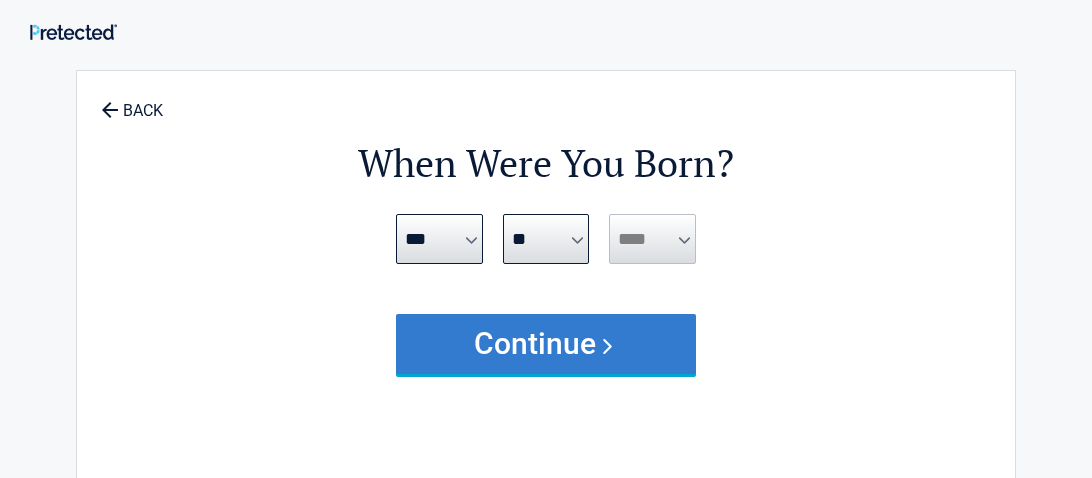 click on "Continue" at bounding box center (546, 344) 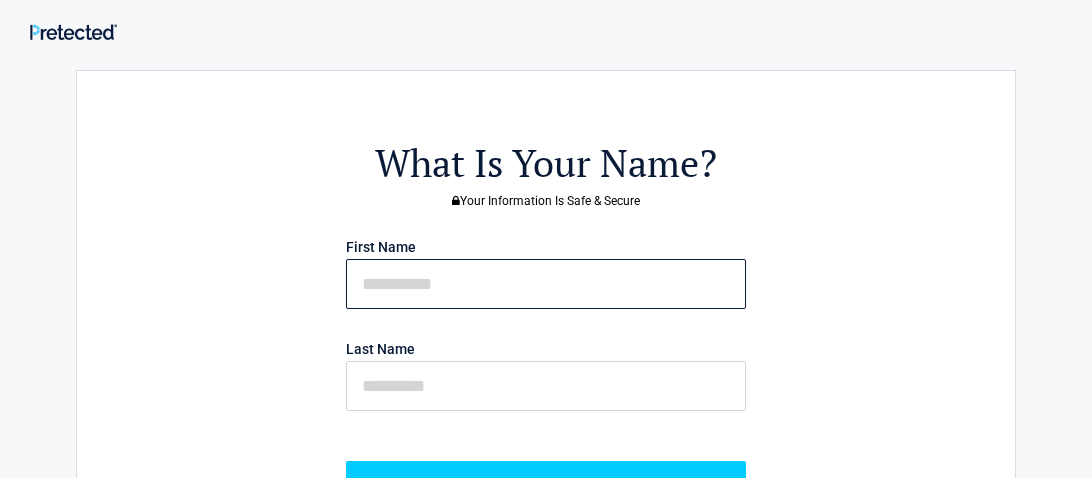 click at bounding box center [546, 284] 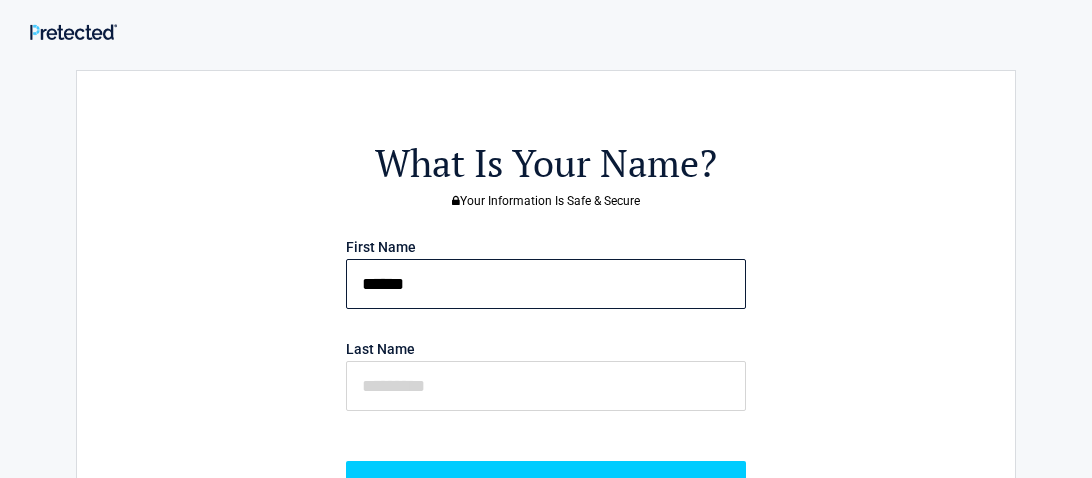 type on "******" 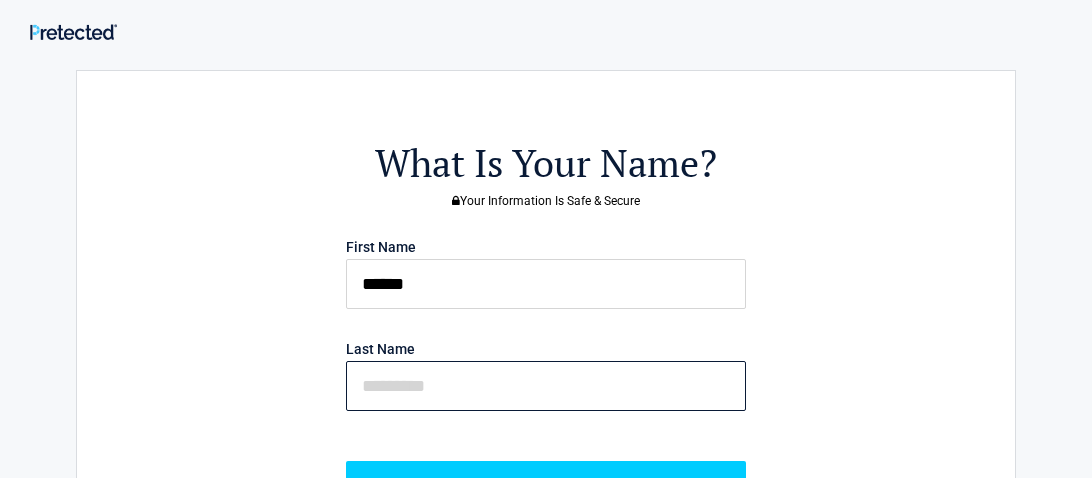 click at bounding box center (546, 386) 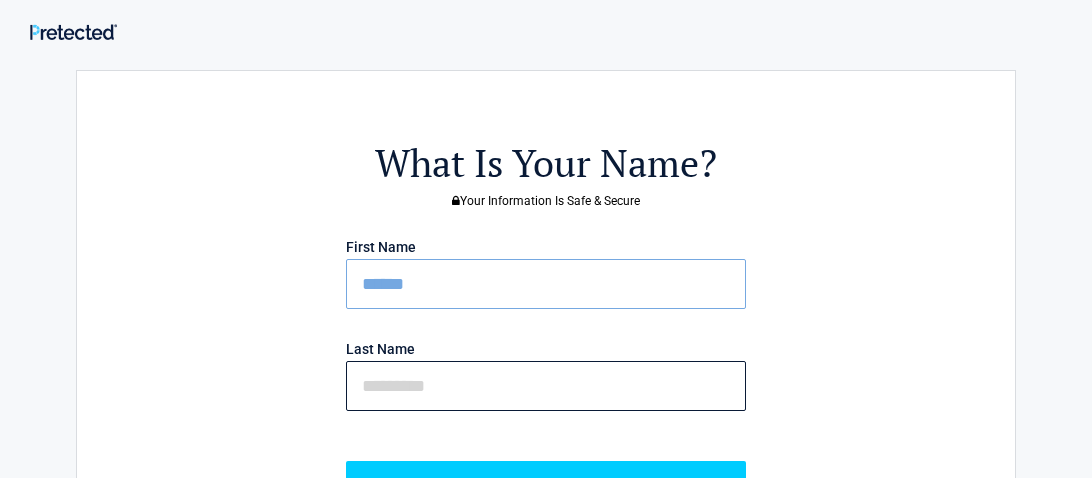 click at bounding box center [546, 386] 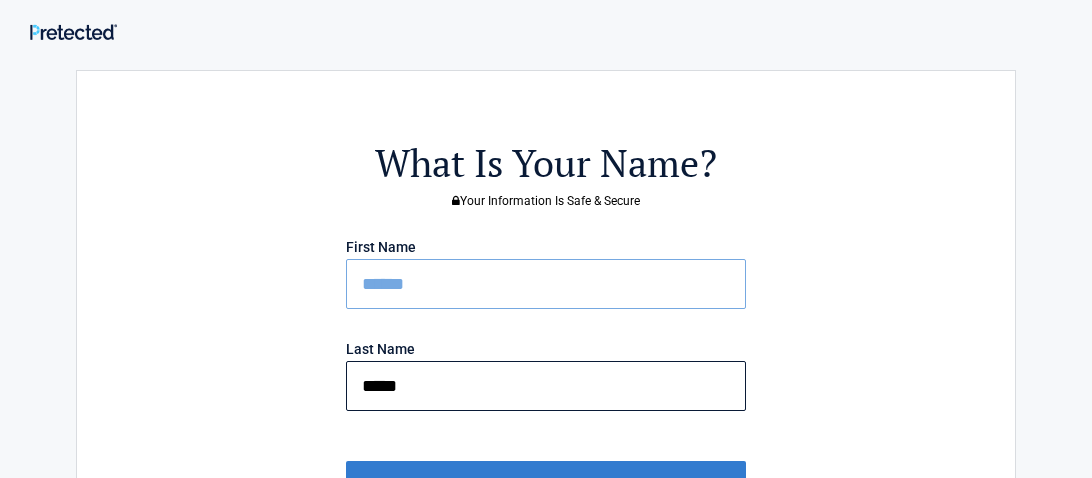 type on "*****" 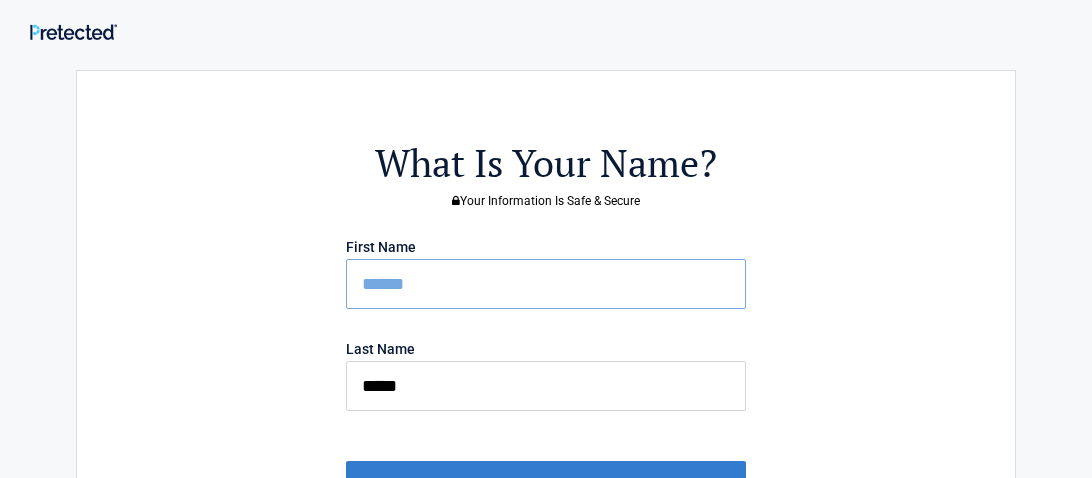 click on "Continue" at bounding box center [546, 491] 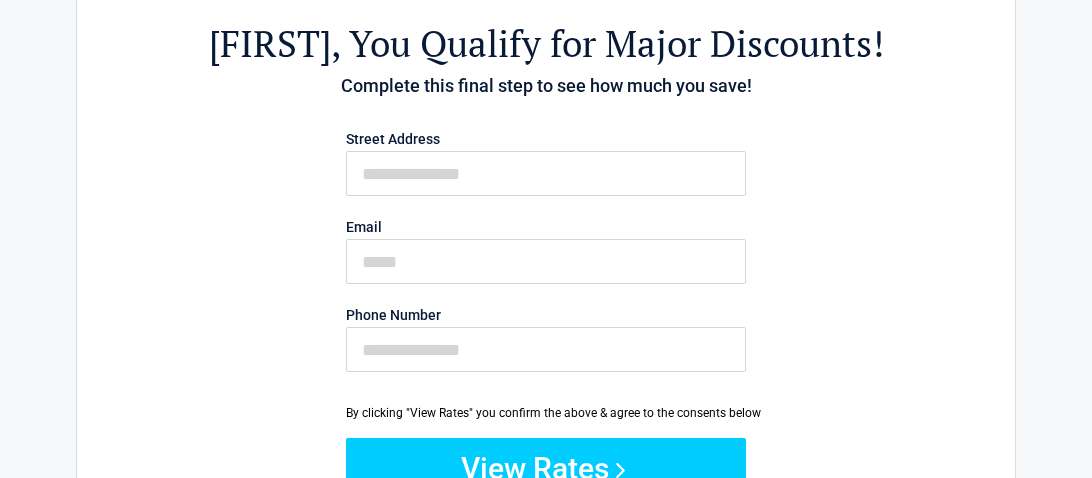 scroll, scrollTop: 159, scrollLeft: 0, axis: vertical 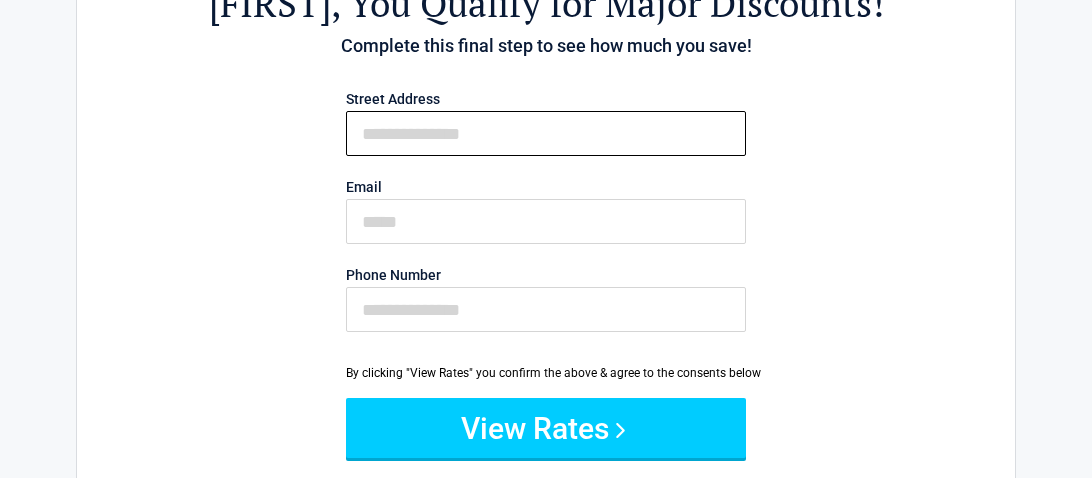 click on "First Name" at bounding box center [546, 133] 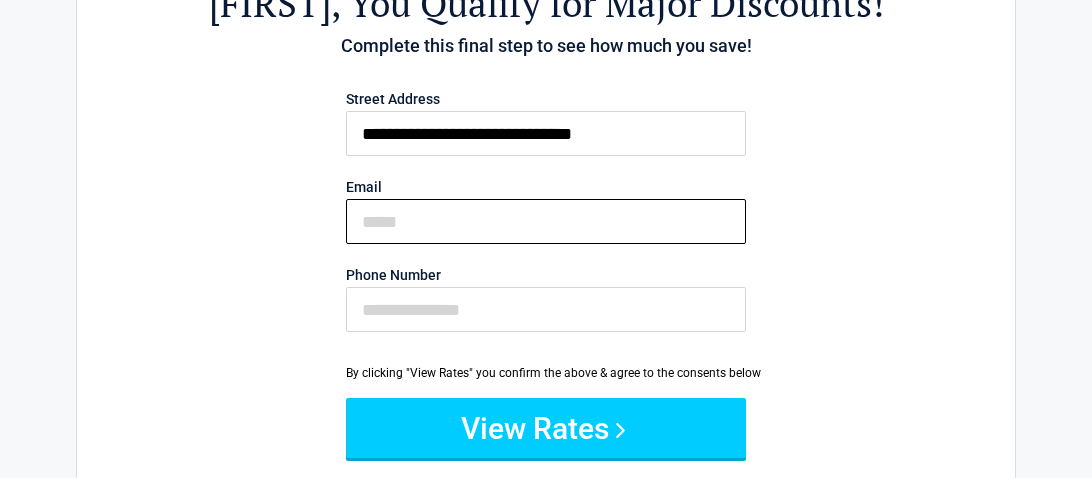 type on "**********" 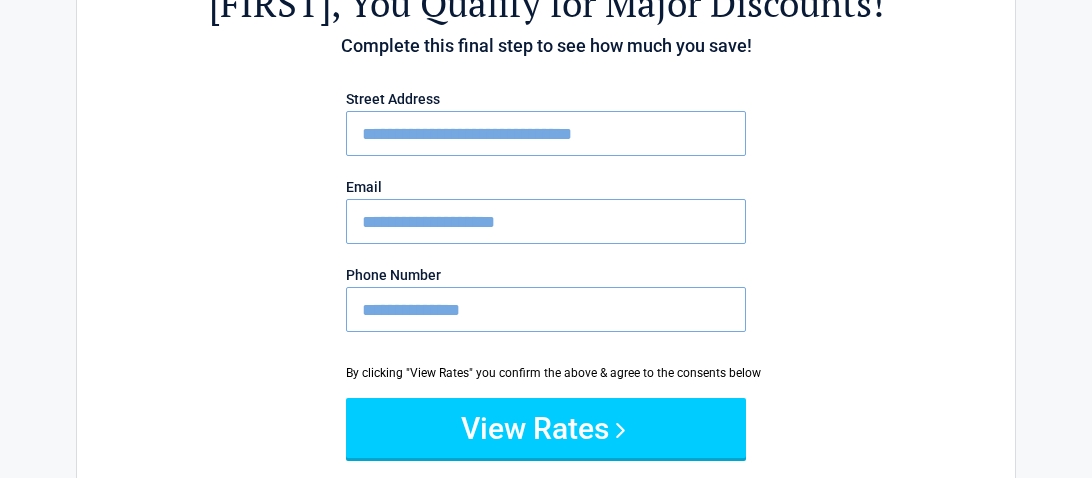 click on "**********" at bounding box center [546, 309] 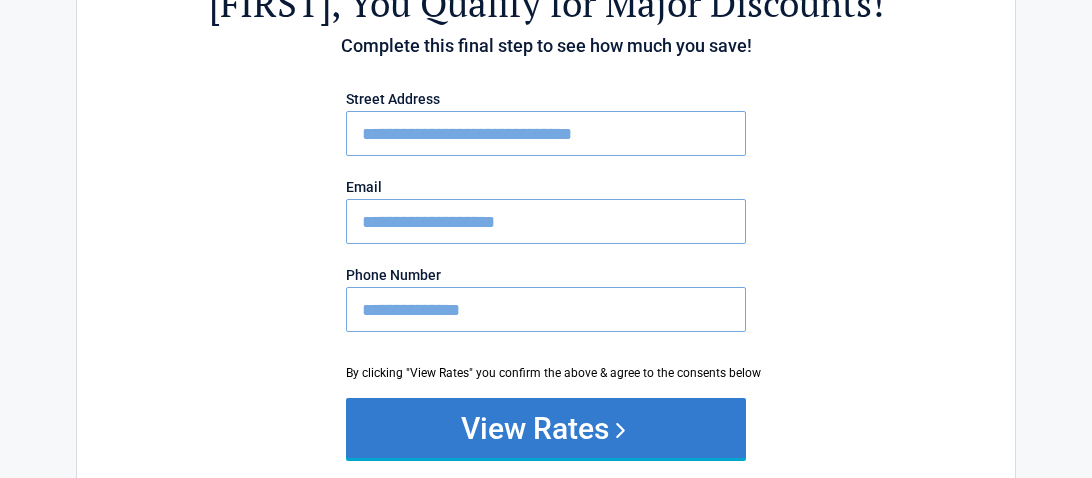 click on "View Rates" at bounding box center (546, 428) 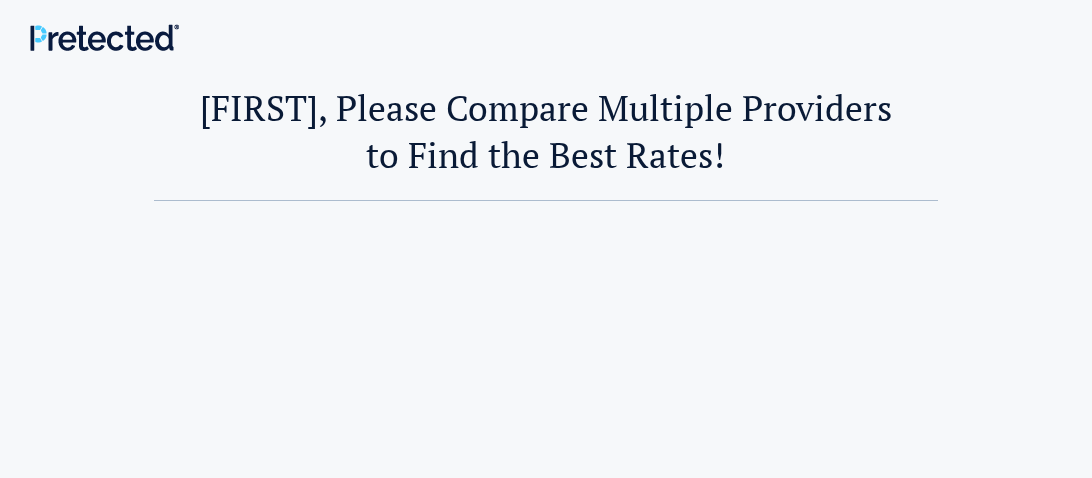 scroll, scrollTop: 0, scrollLeft: 0, axis: both 